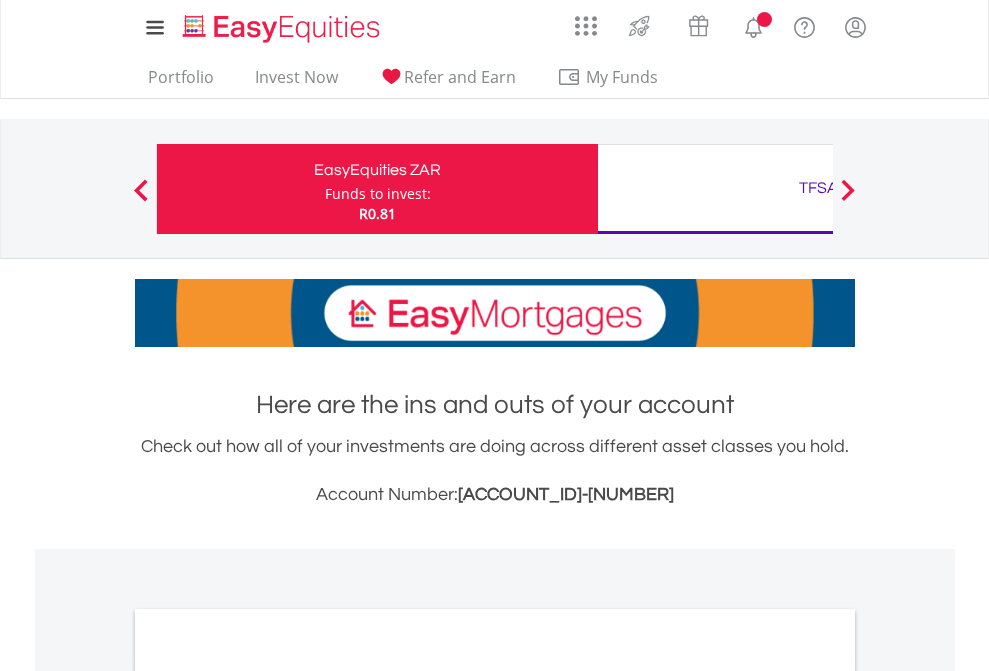 scroll, scrollTop: 0, scrollLeft: 0, axis: both 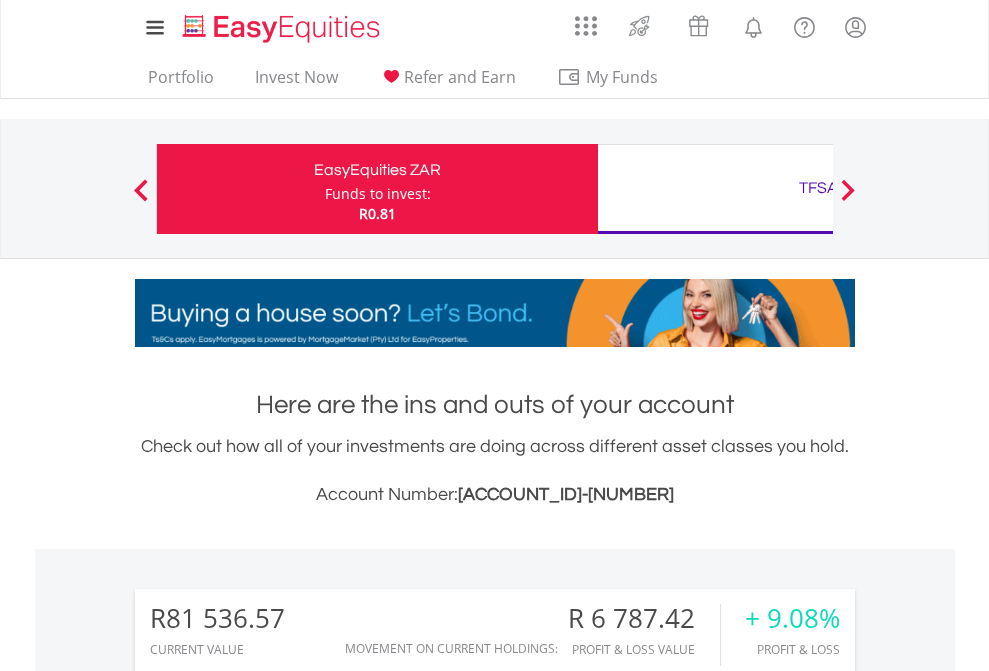 click on "Funds to invest:" at bounding box center (378, 194) 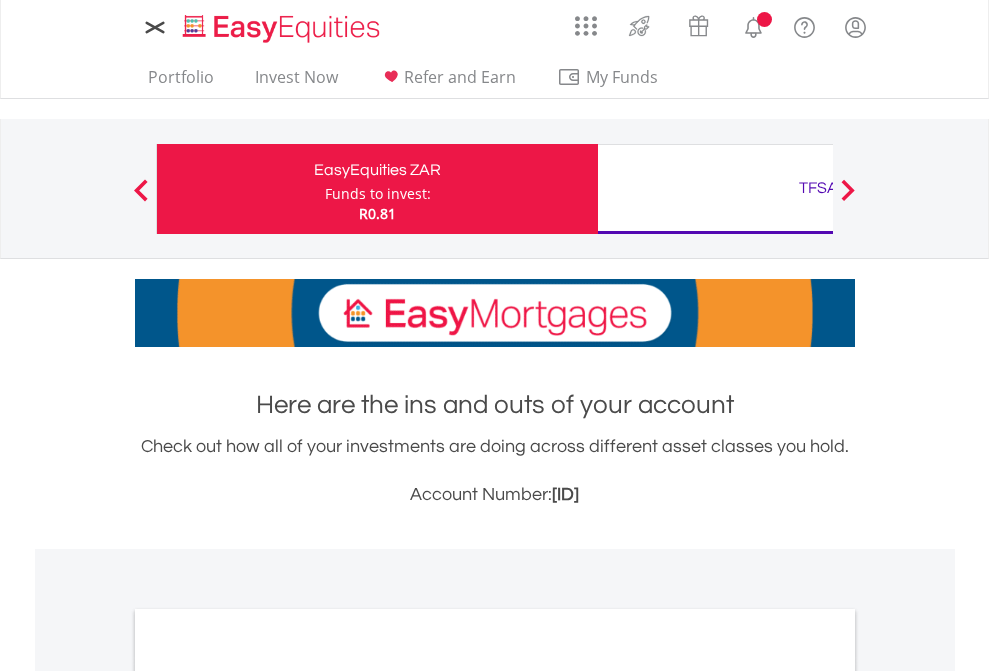 scroll, scrollTop: 0, scrollLeft: 0, axis: both 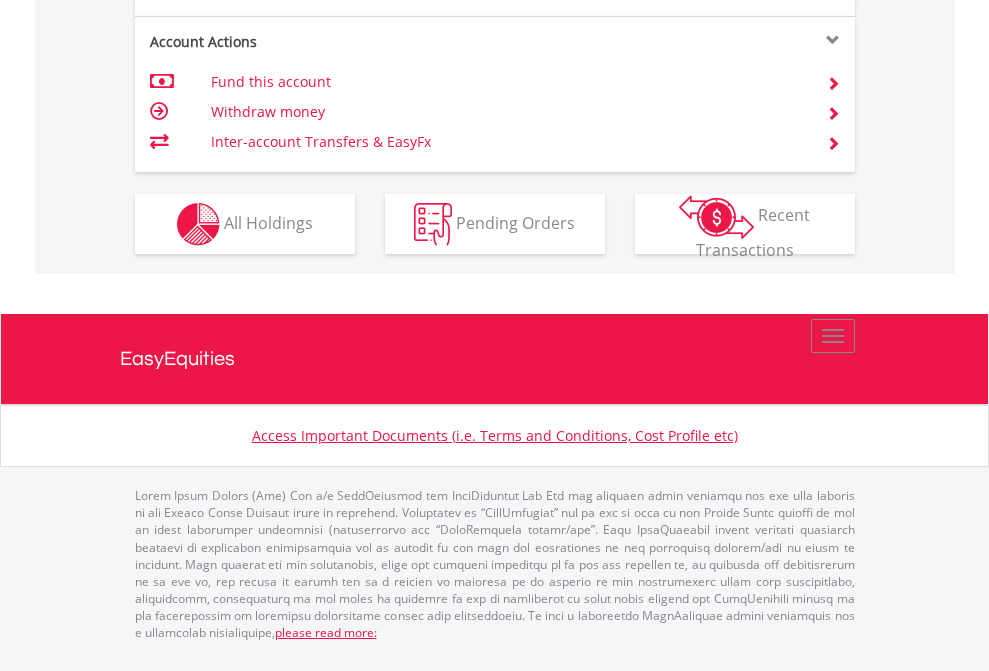 click on "Investment types" at bounding box center [706, -337] 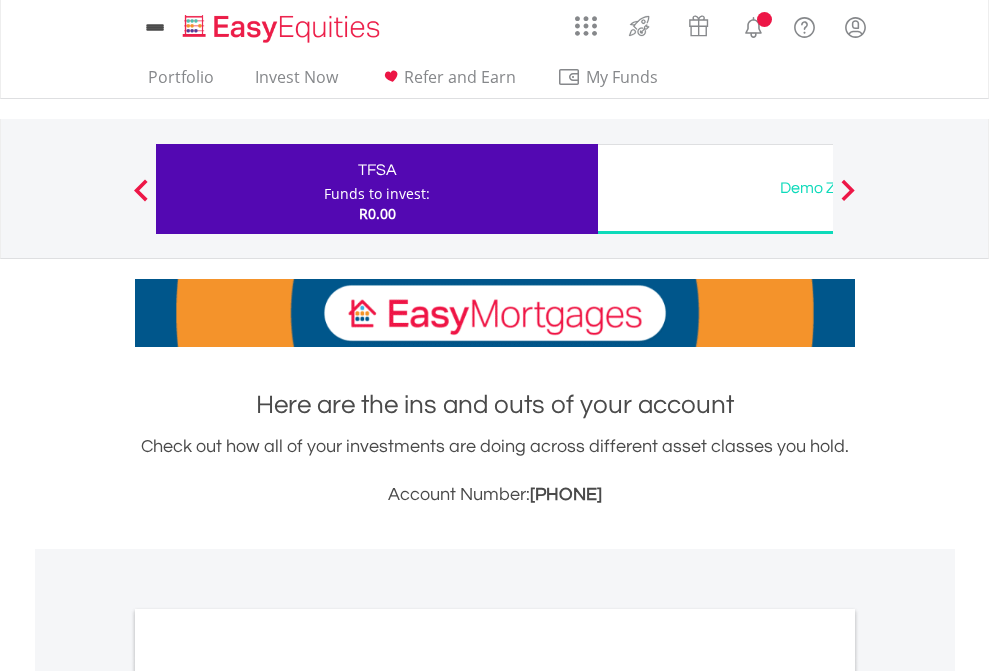 scroll, scrollTop: 0, scrollLeft: 0, axis: both 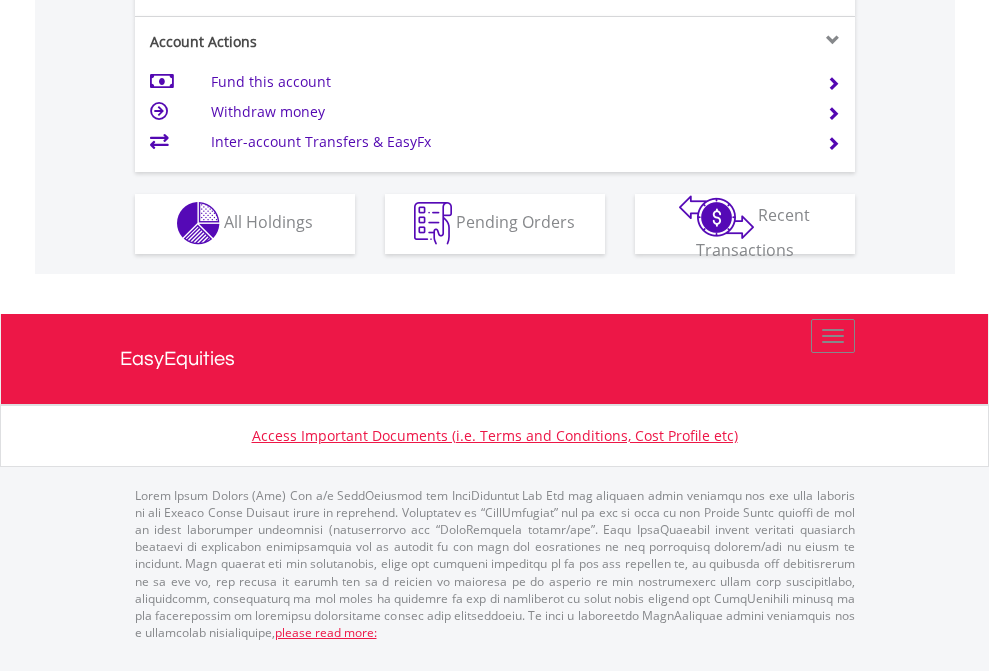 click on "Investment types" at bounding box center (706, -353) 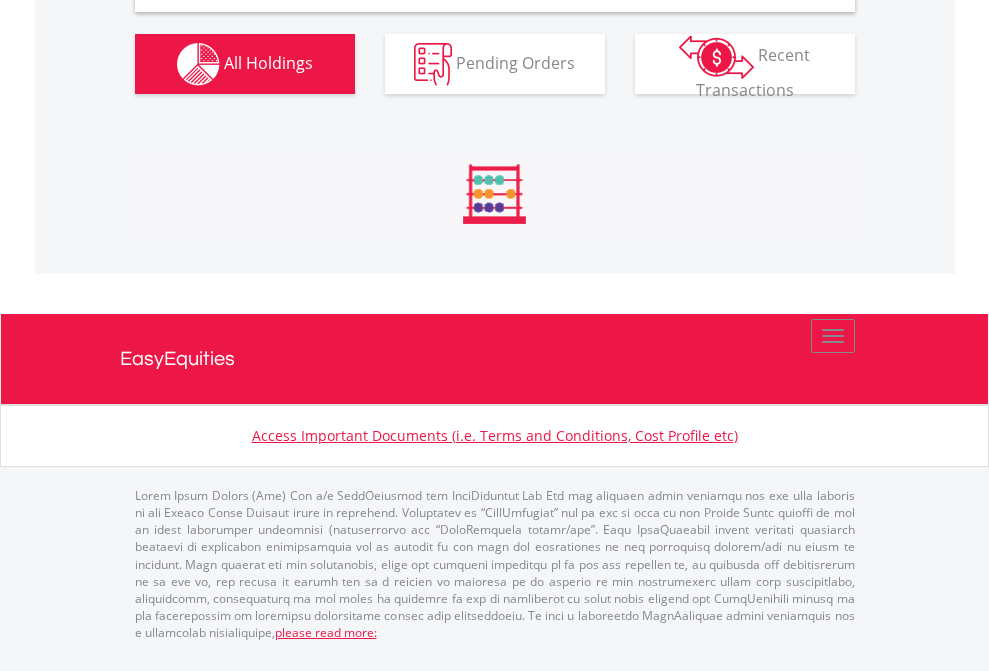 scroll, scrollTop: 1933, scrollLeft: 0, axis: vertical 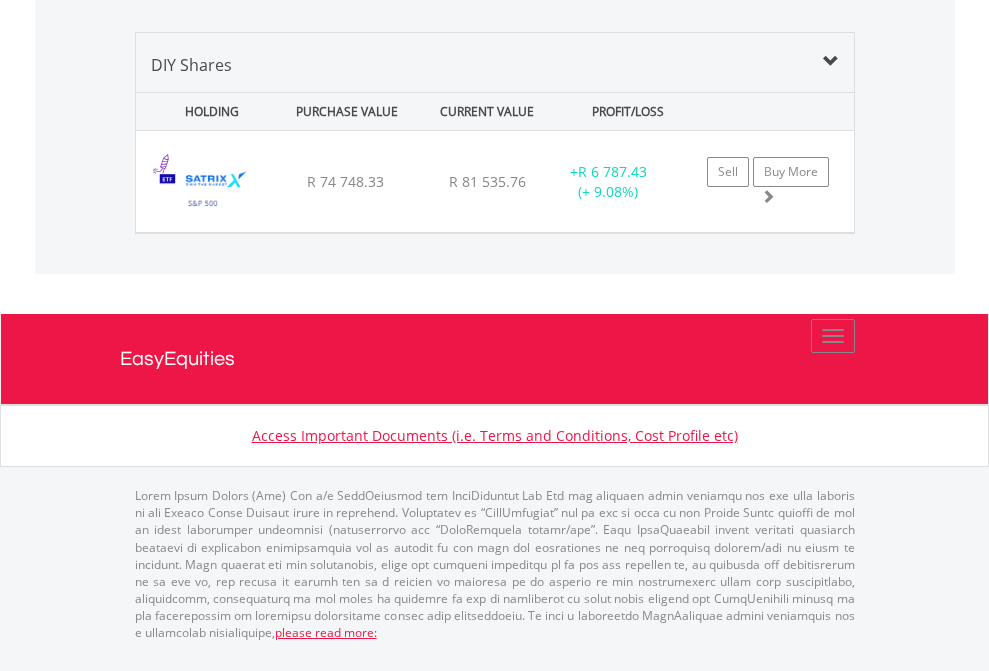 click on "TFSA" at bounding box center (818, -968) 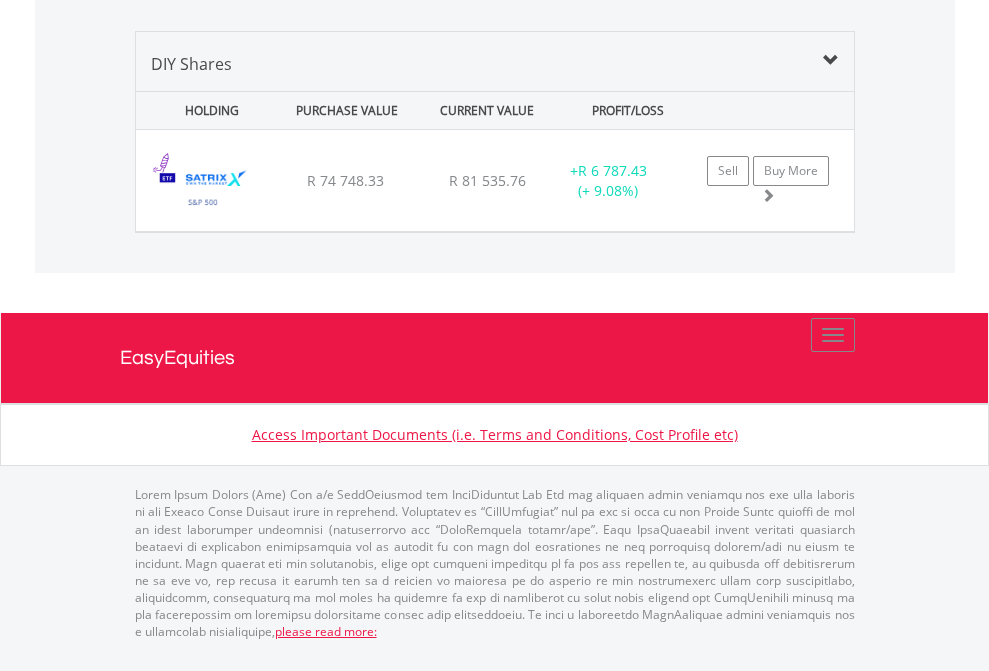 scroll, scrollTop: 144, scrollLeft: 0, axis: vertical 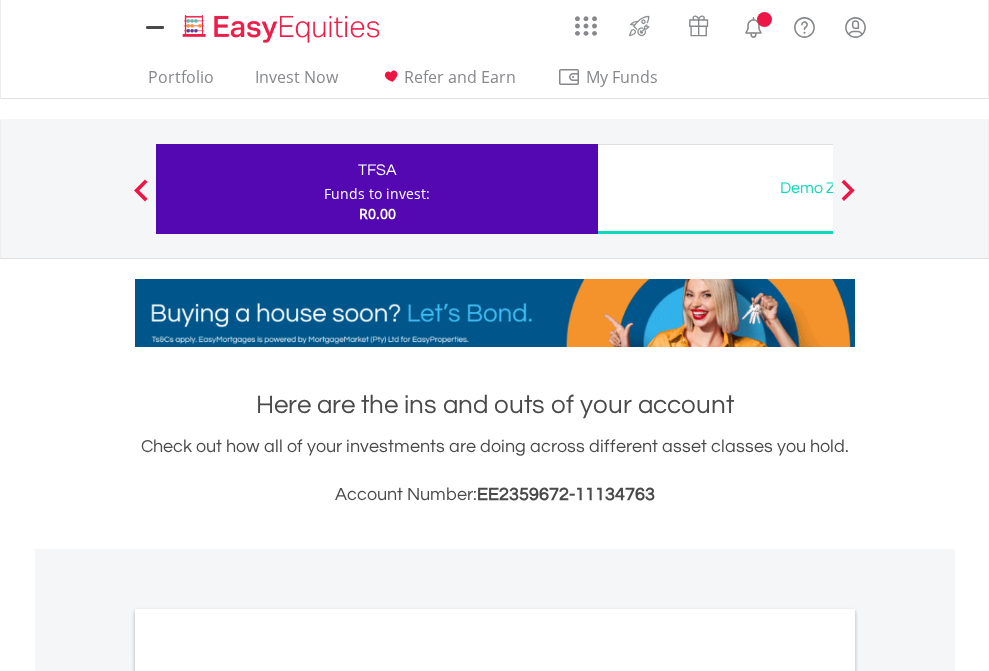 click on "All Holdings" at bounding box center [268, 1096] 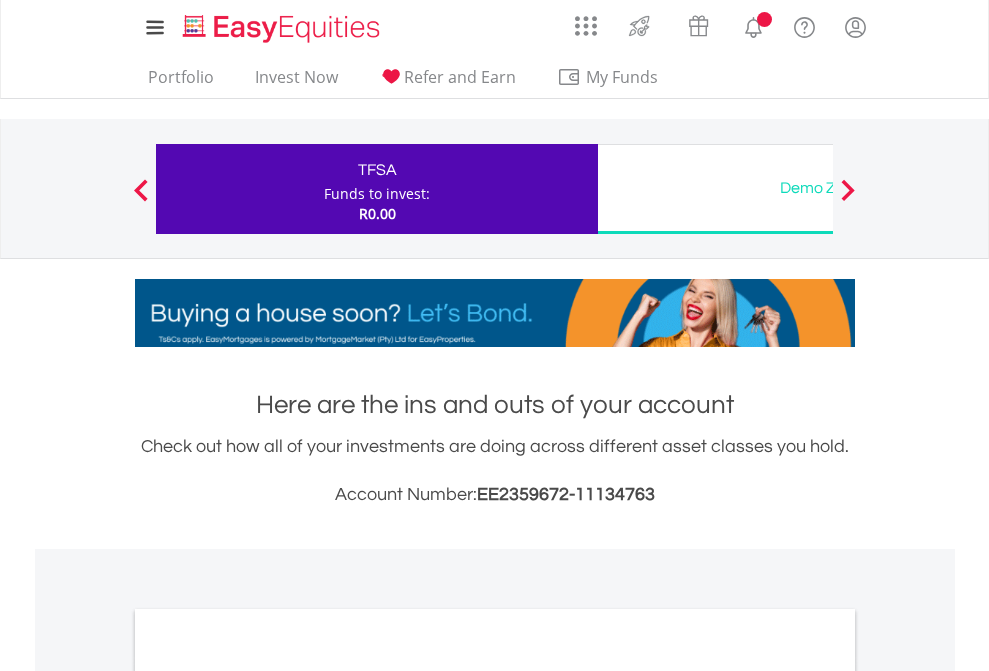 scroll, scrollTop: 1202, scrollLeft: 0, axis: vertical 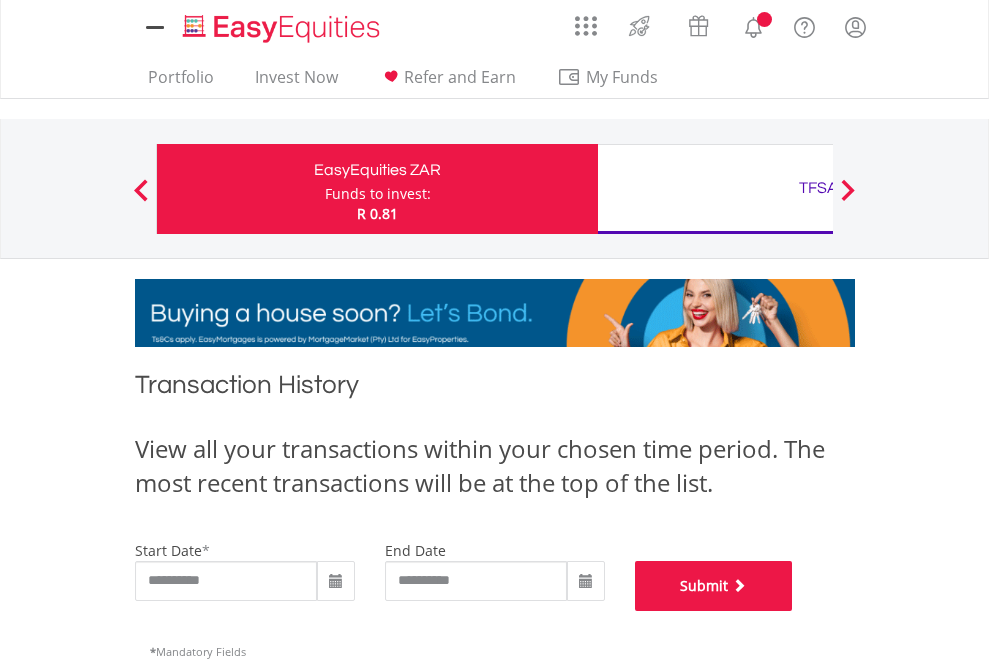 click on "Submit" at bounding box center [714, 586] 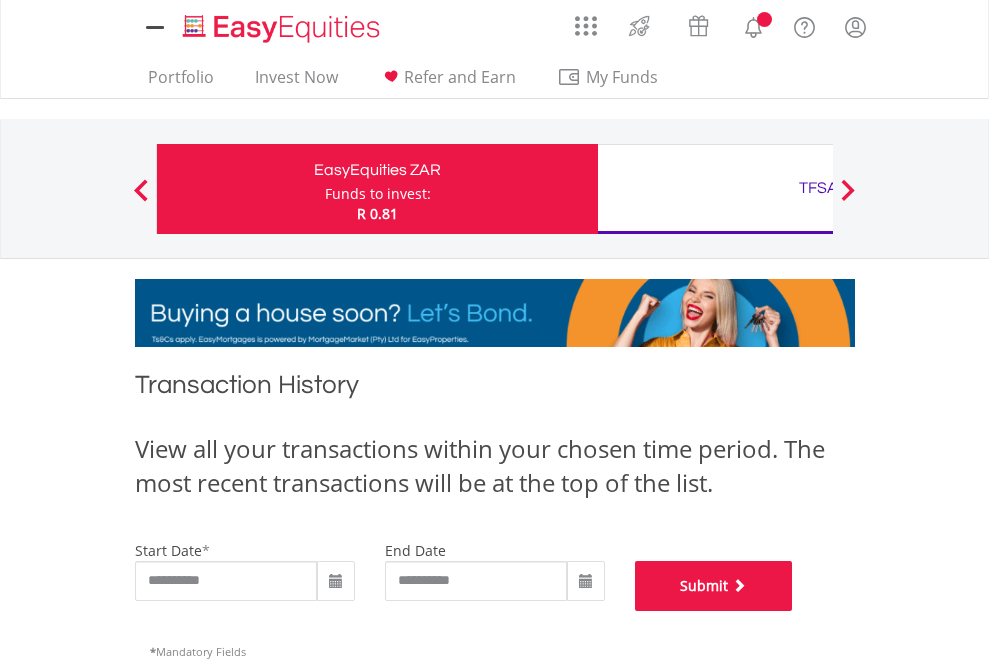 scroll, scrollTop: 811, scrollLeft: 0, axis: vertical 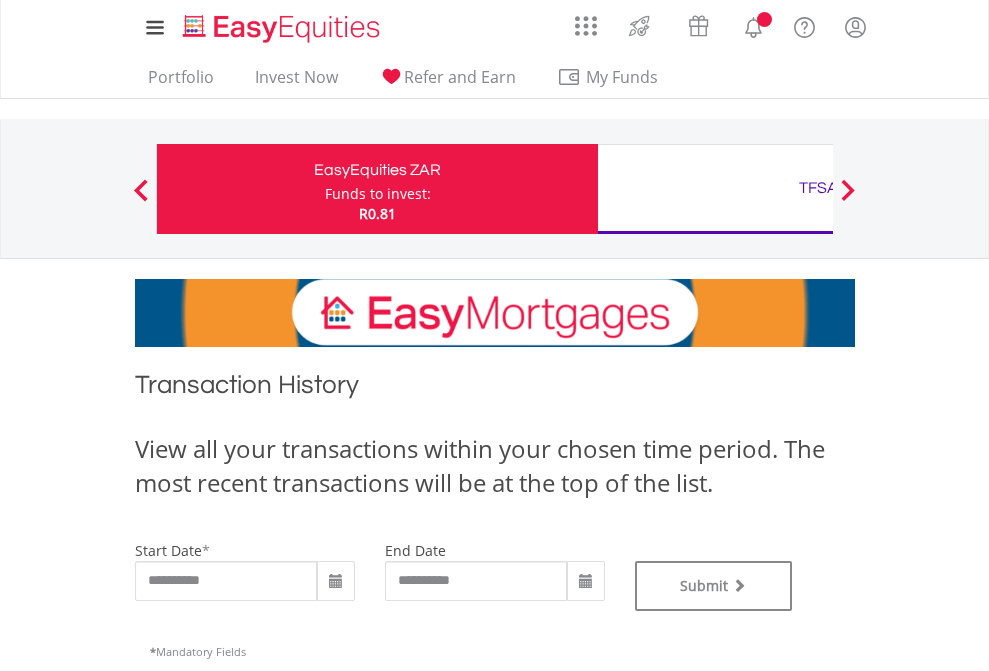 click on "TFSA" at bounding box center [818, 188] 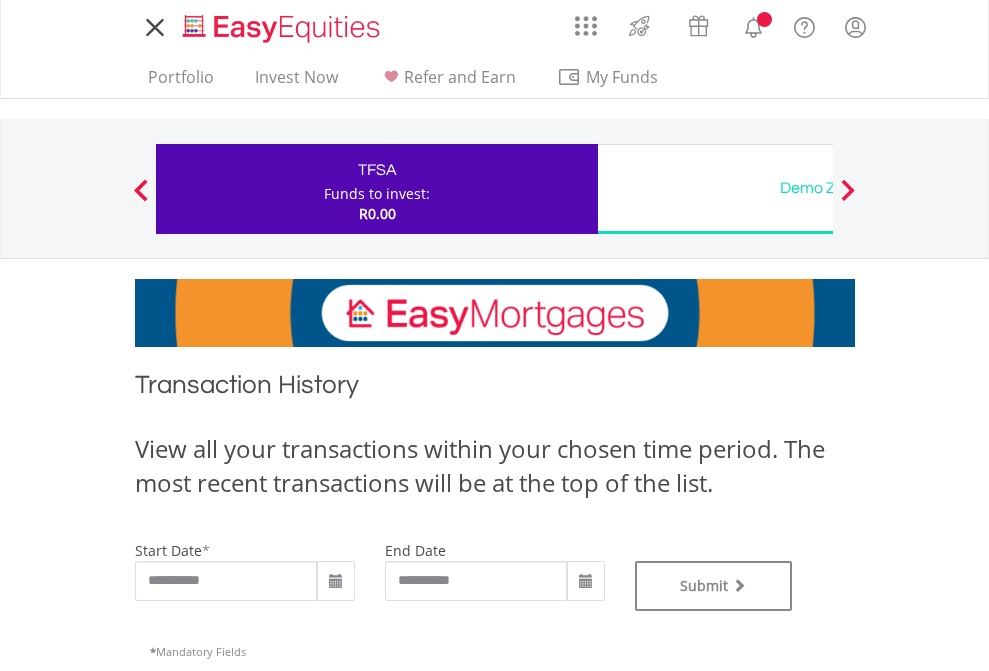 scroll, scrollTop: 0, scrollLeft: 0, axis: both 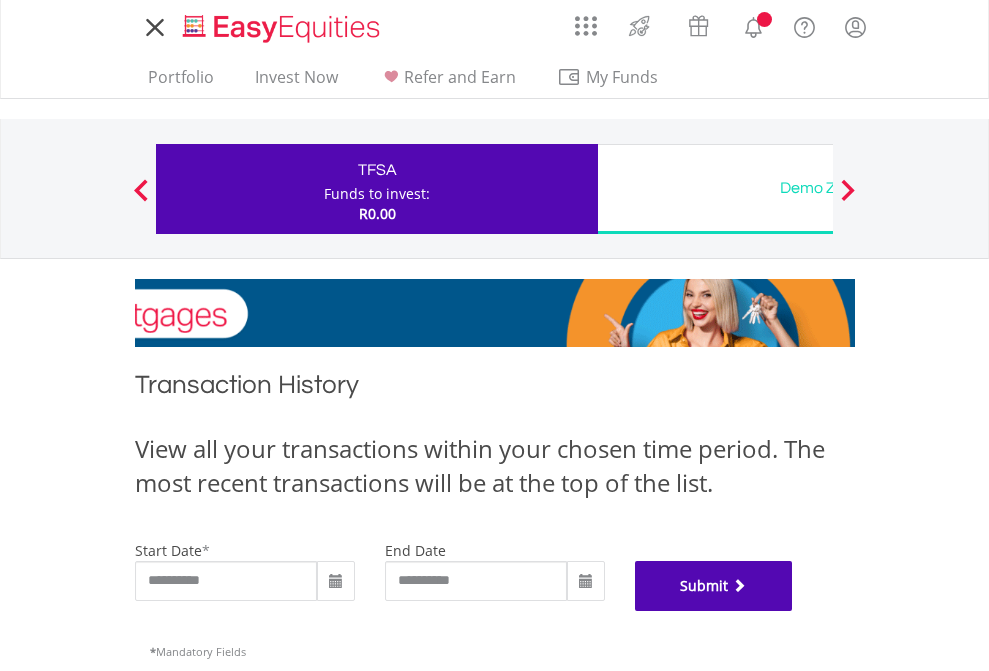 click on "Submit" at bounding box center (714, 586) 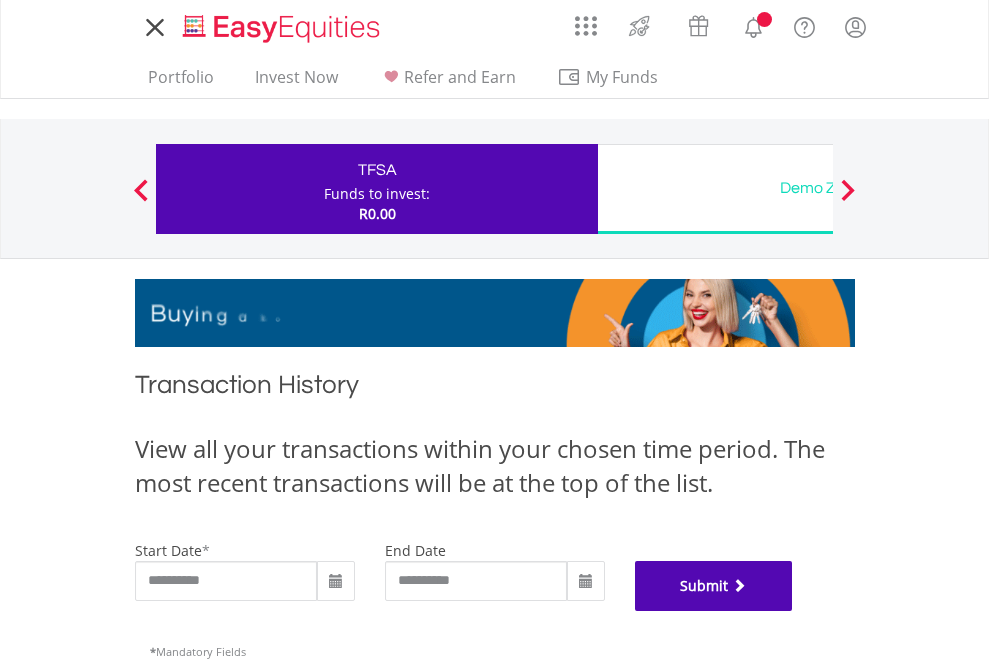 scroll, scrollTop: 811, scrollLeft: 0, axis: vertical 